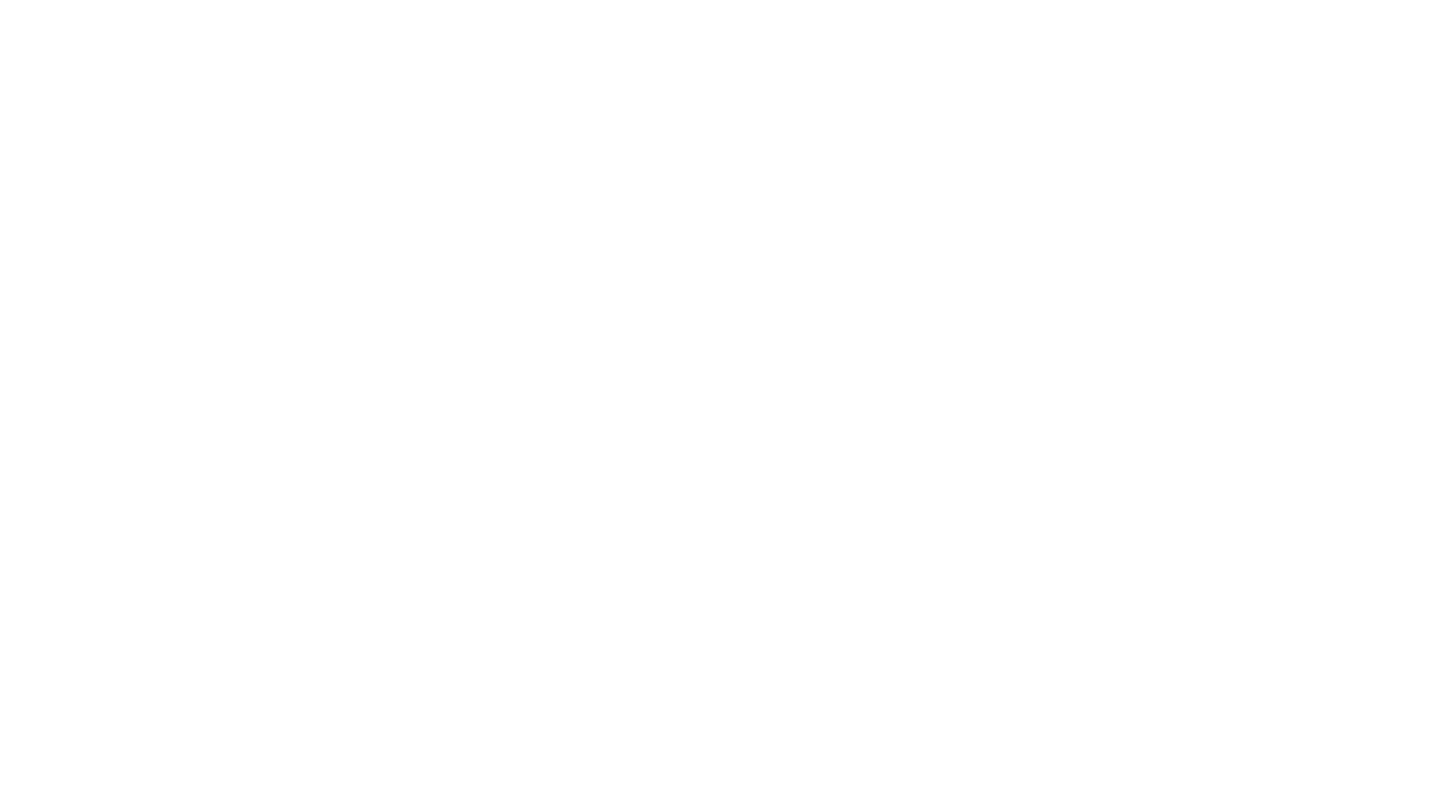 scroll, scrollTop: 0, scrollLeft: 0, axis: both 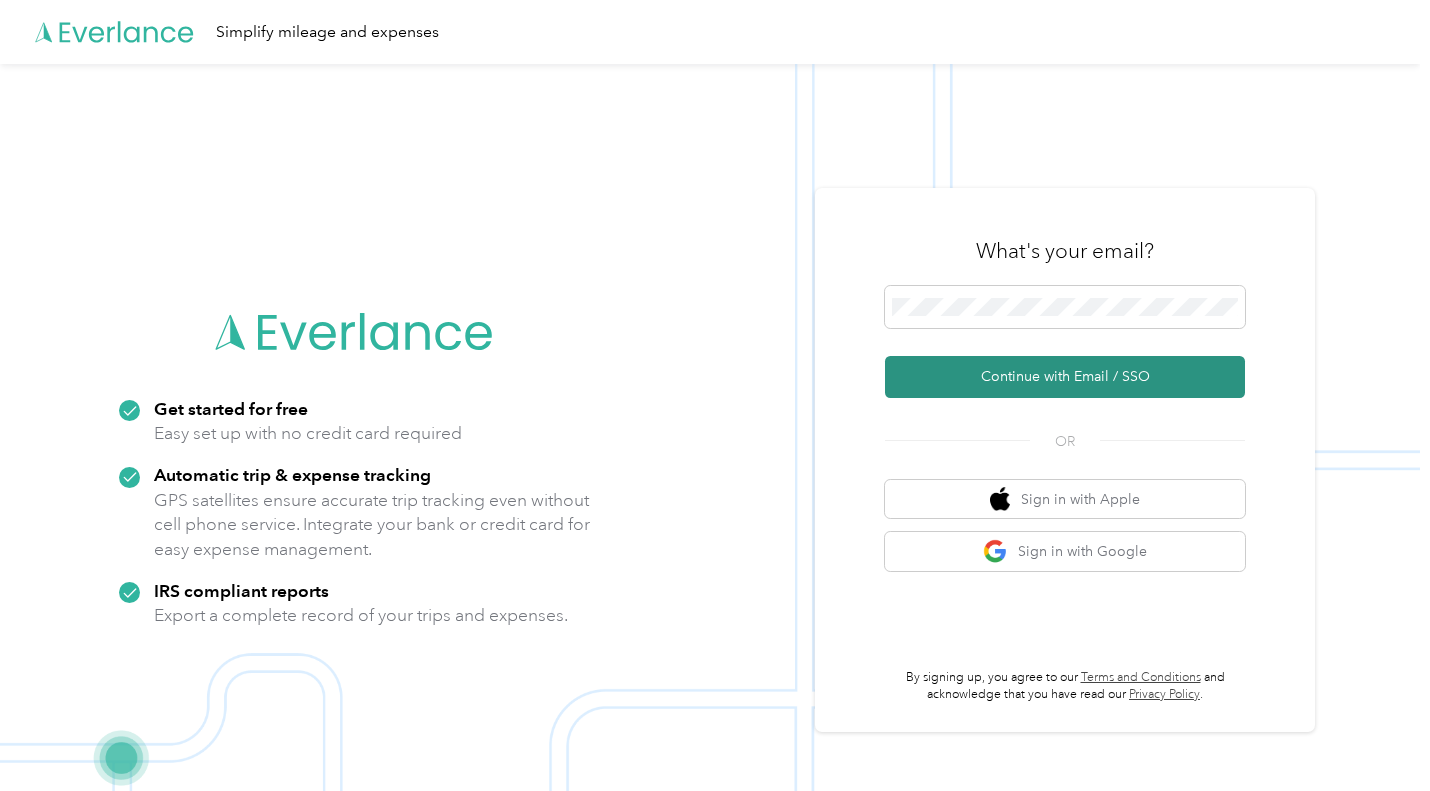 click on "Continue with Email / SSO" at bounding box center [1065, 377] 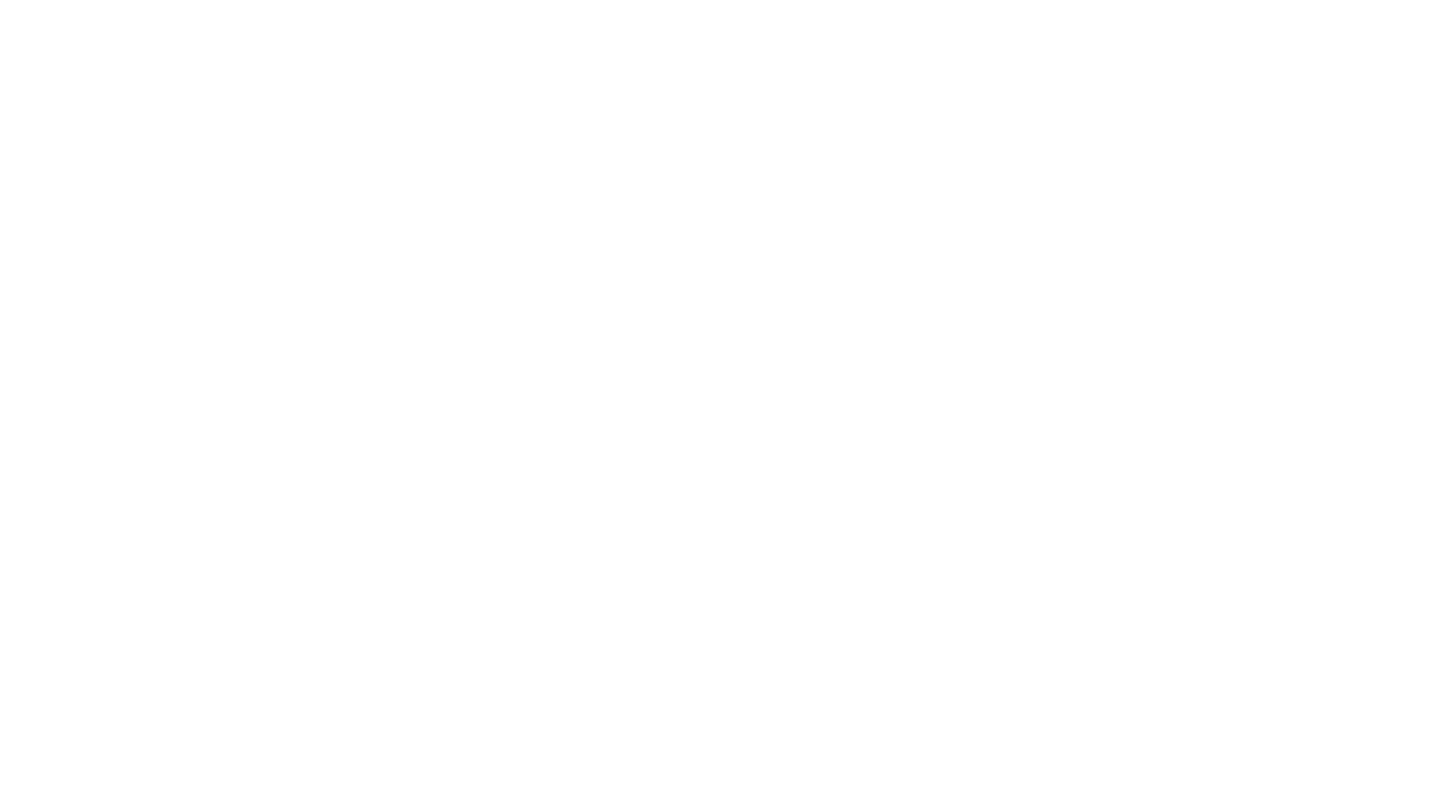 scroll, scrollTop: 0, scrollLeft: 0, axis: both 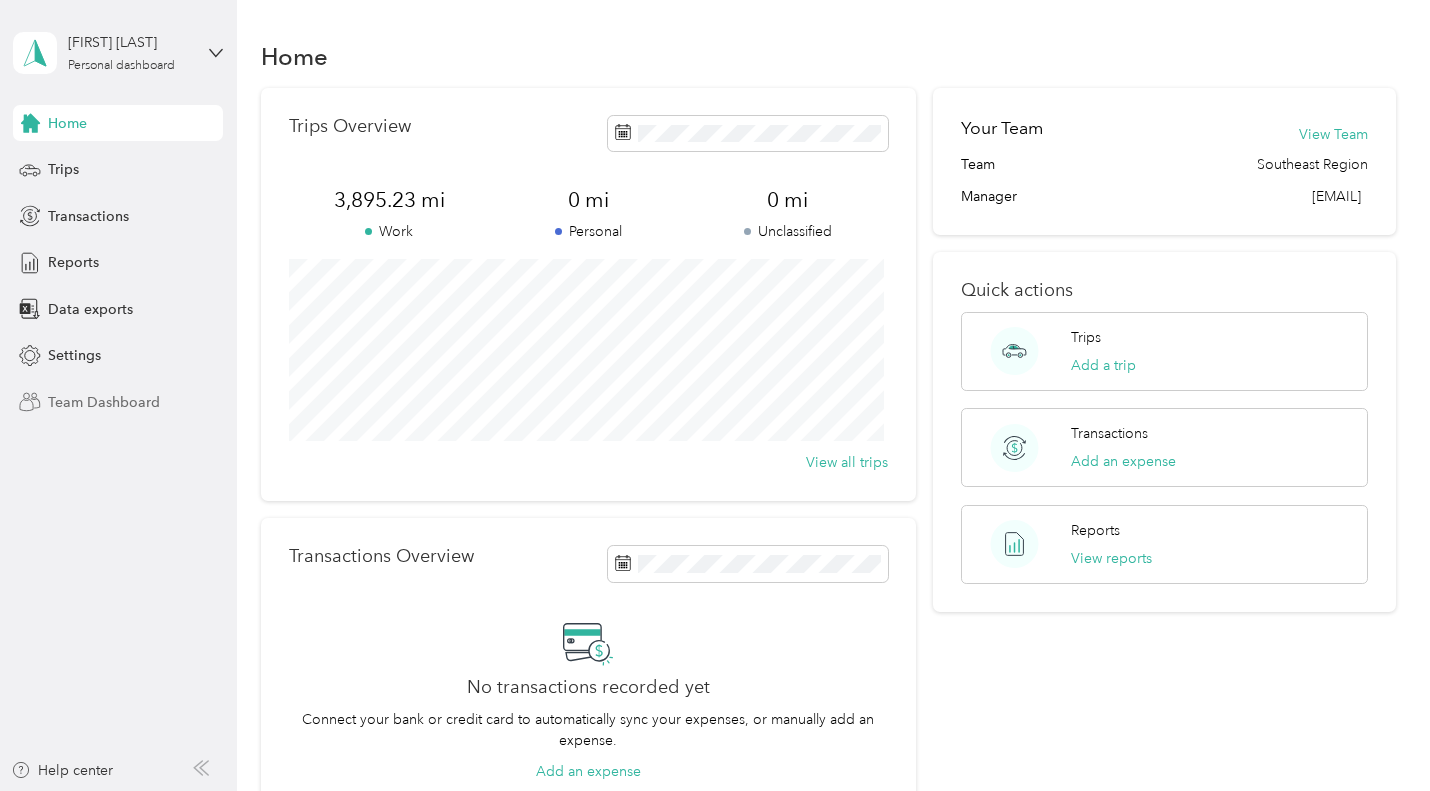 click on "Team Dashboard" at bounding box center (104, 402) 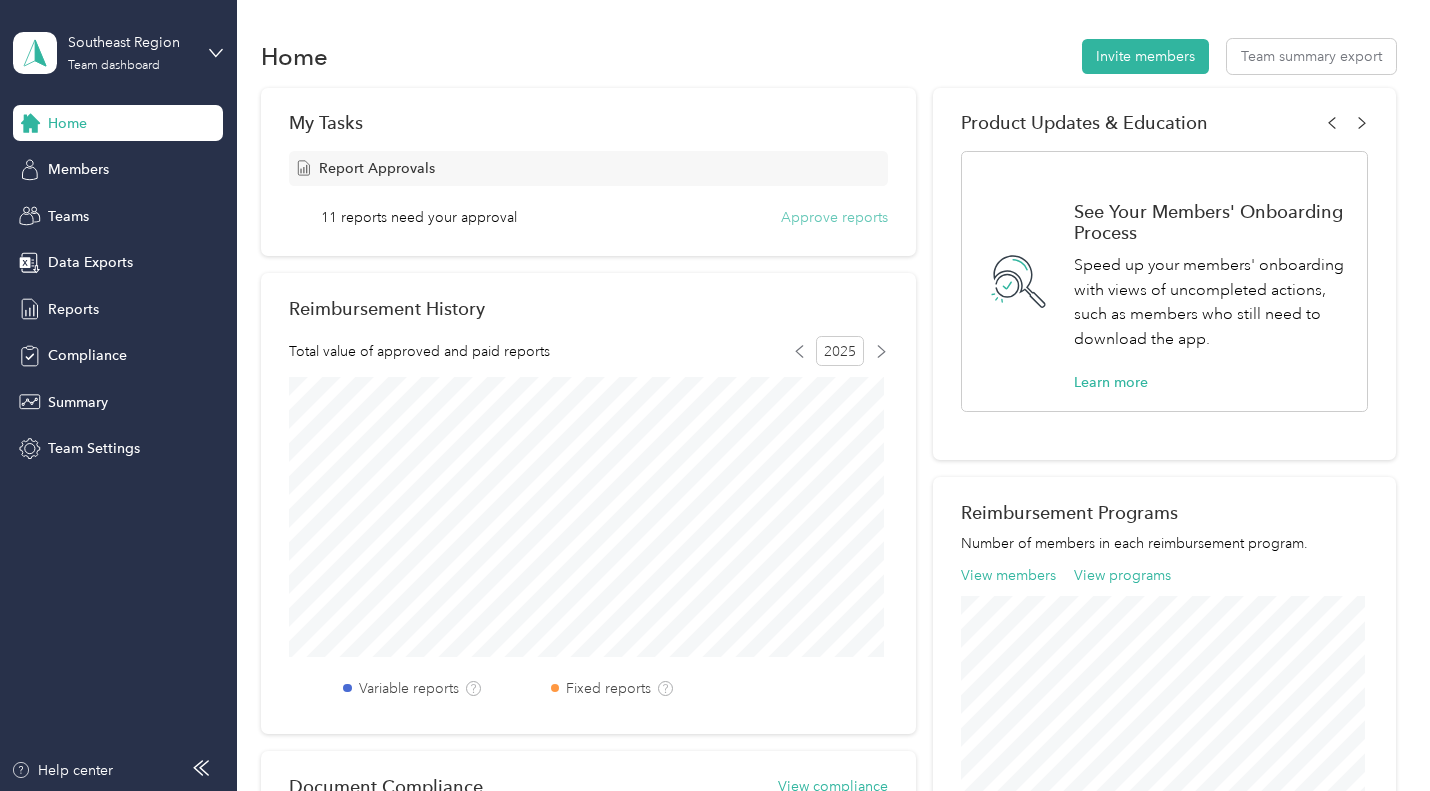 click on "Approve reports" at bounding box center [834, 217] 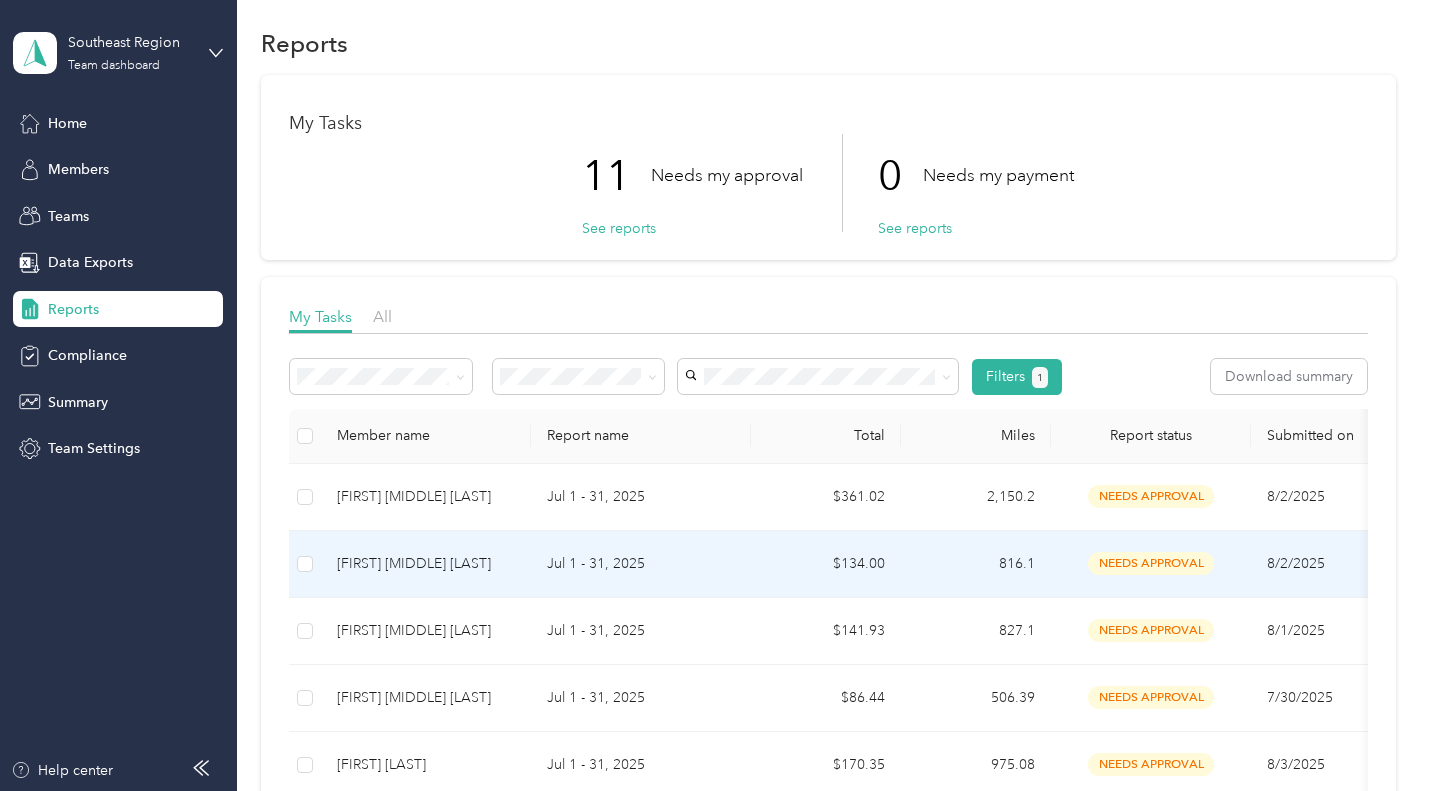 scroll, scrollTop: 0, scrollLeft: 0, axis: both 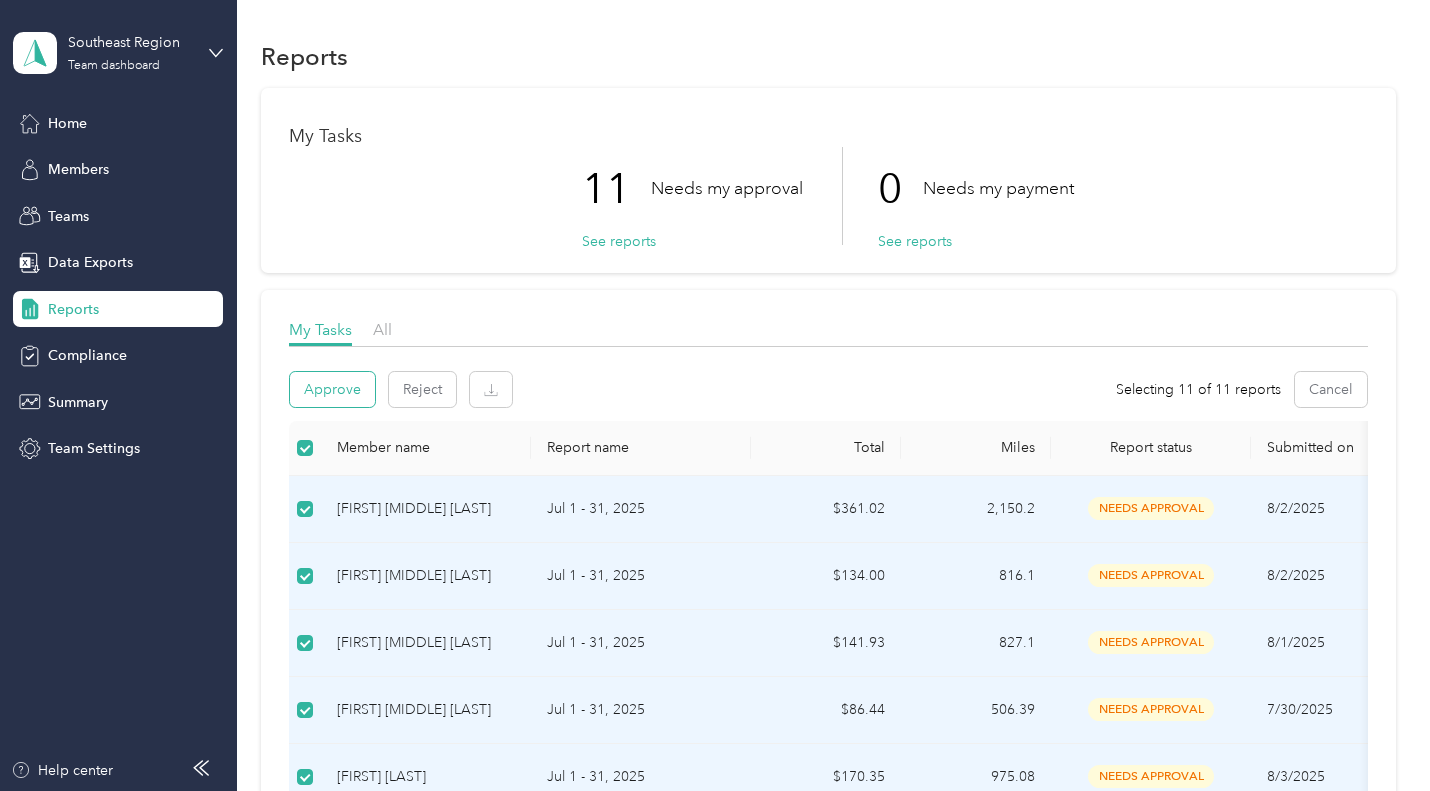 click on "Approve" at bounding box center (332, 389) 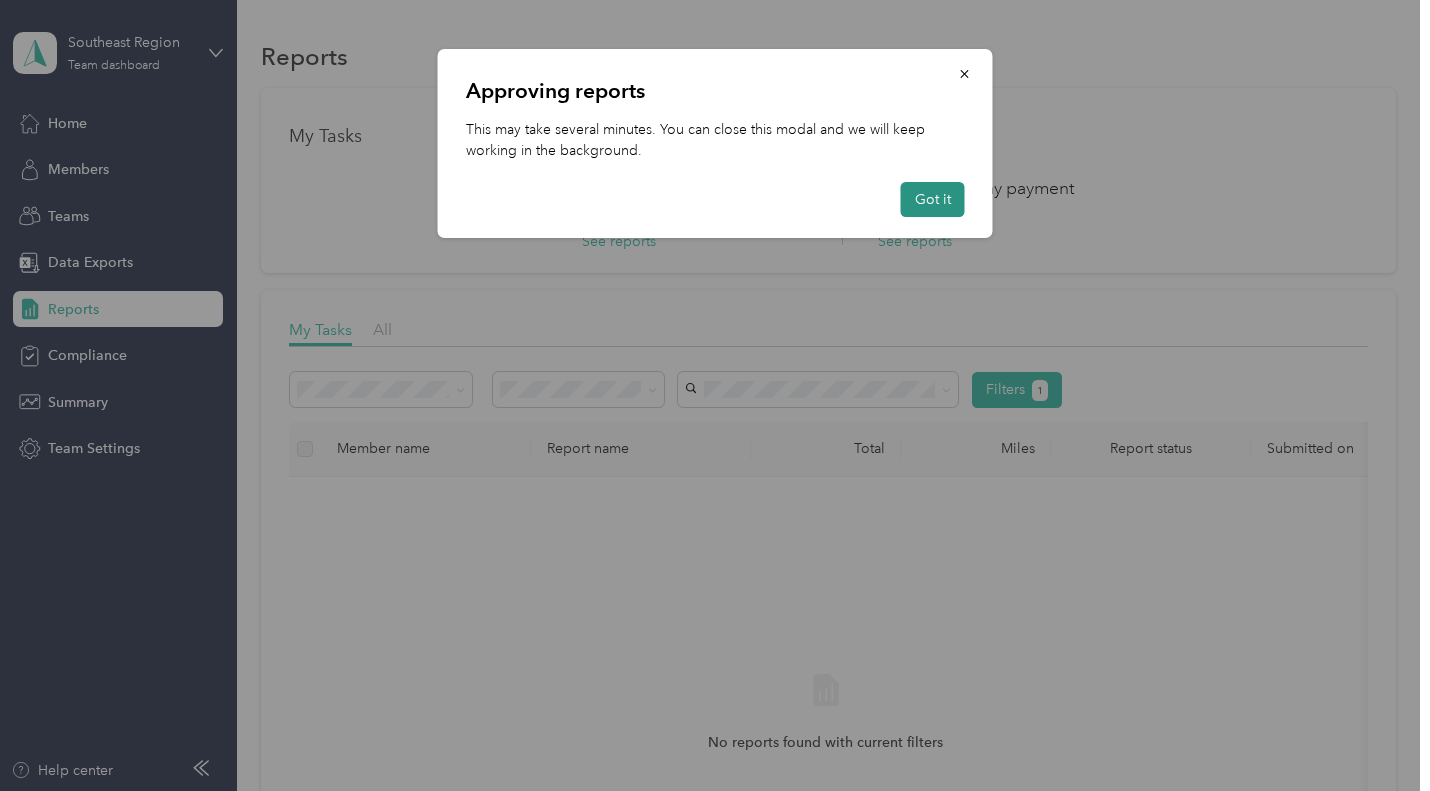 click on "Got it" at bounding box center (933, 199) 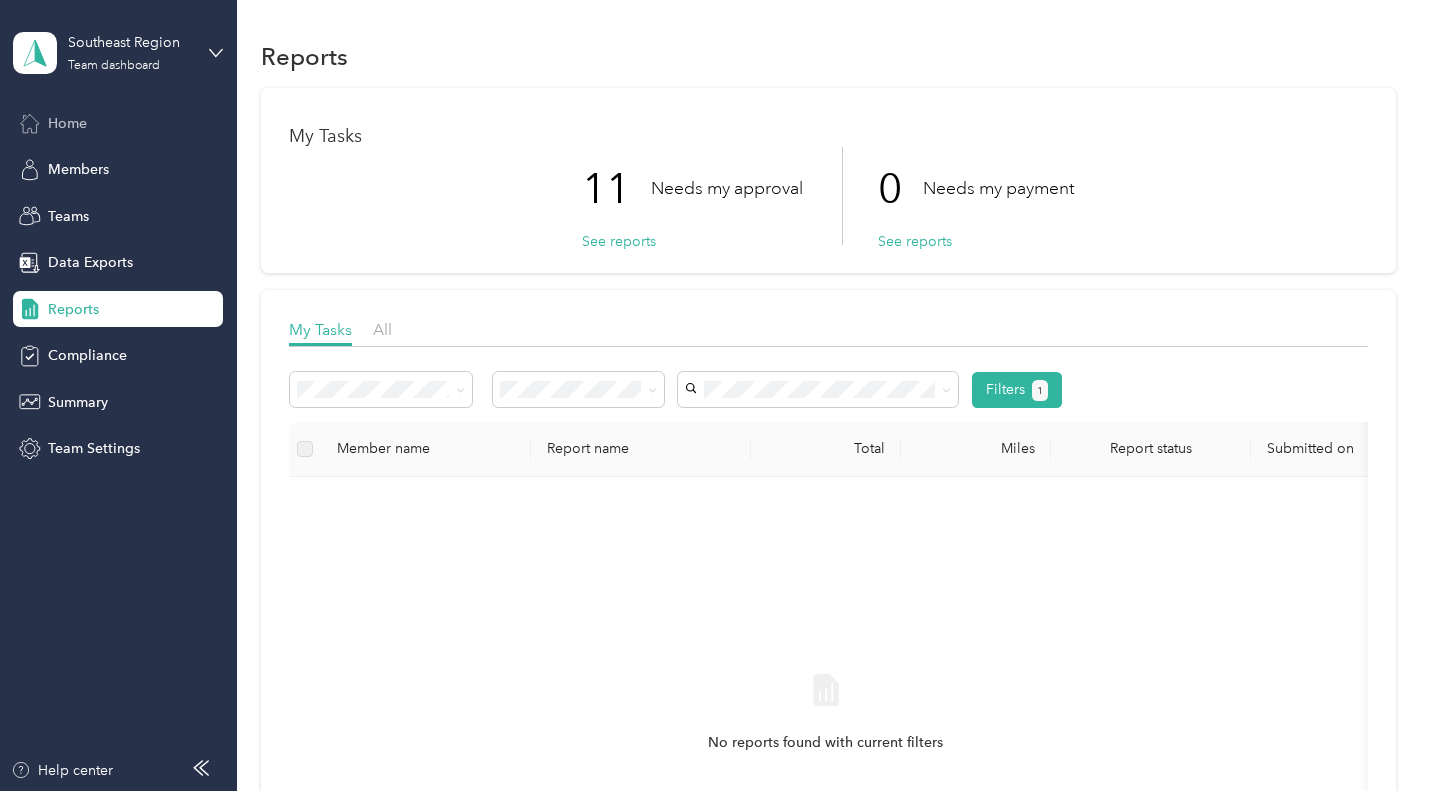 click on "Home" at bounding box center [67, 123] 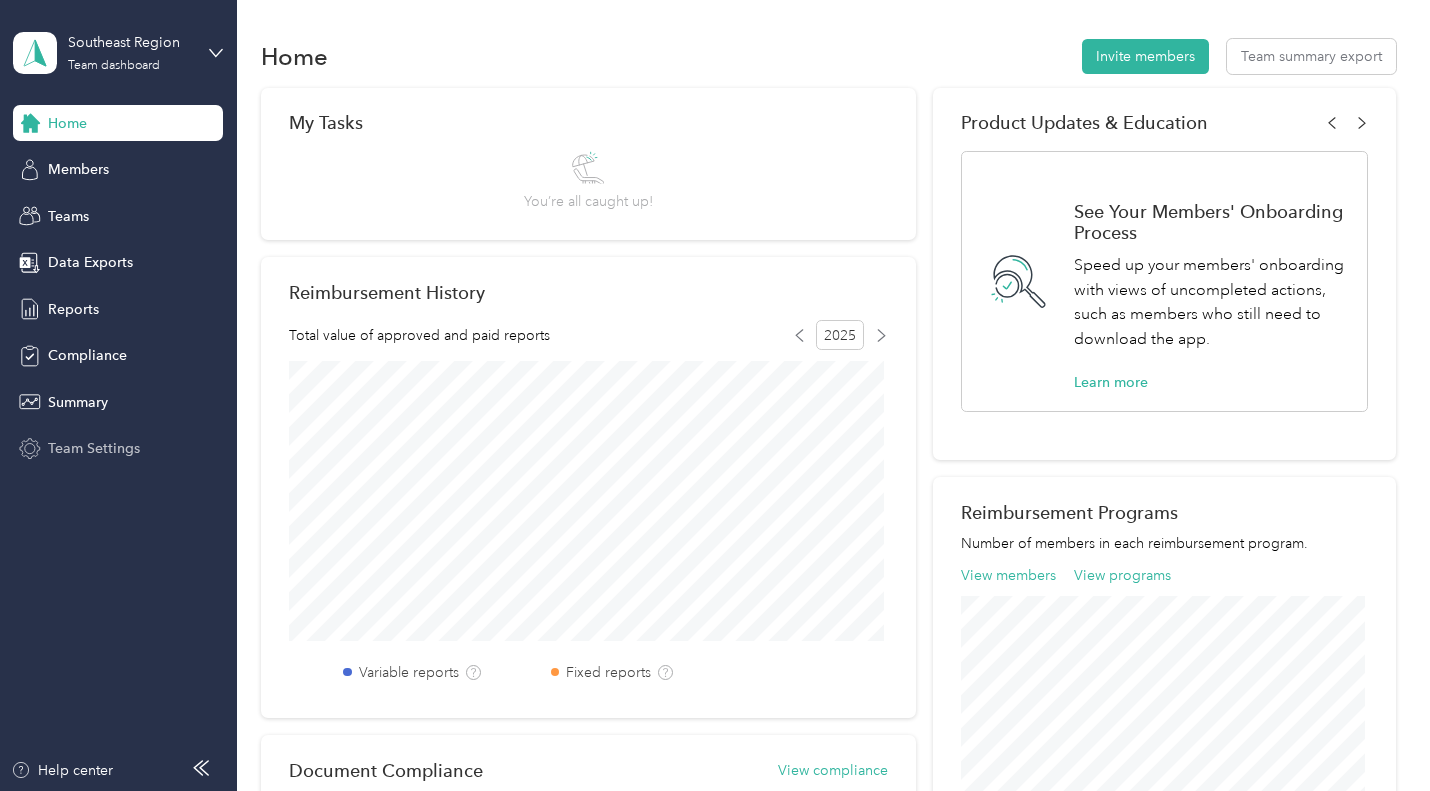 click on "Team Settings" at bounding box center [94, 448] 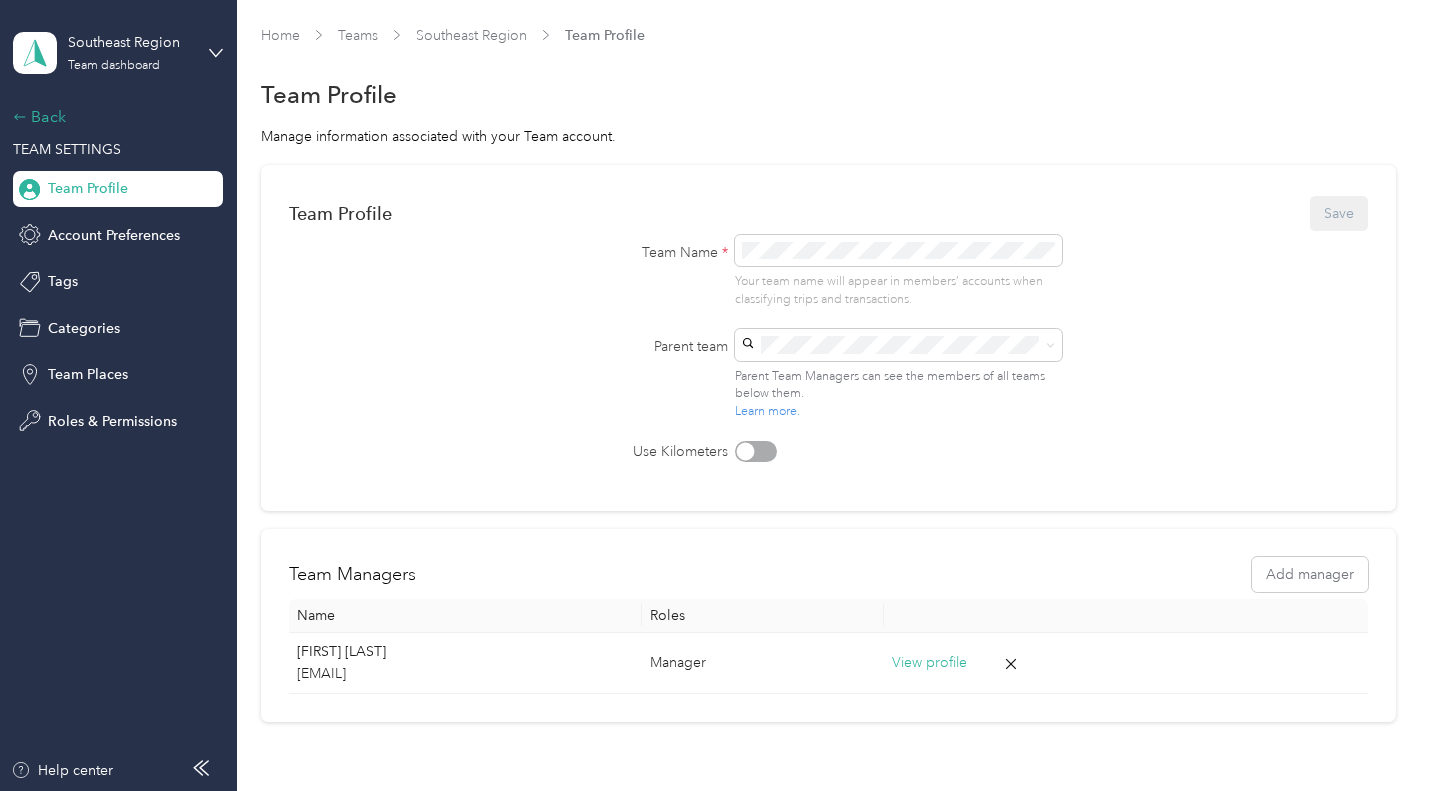 click 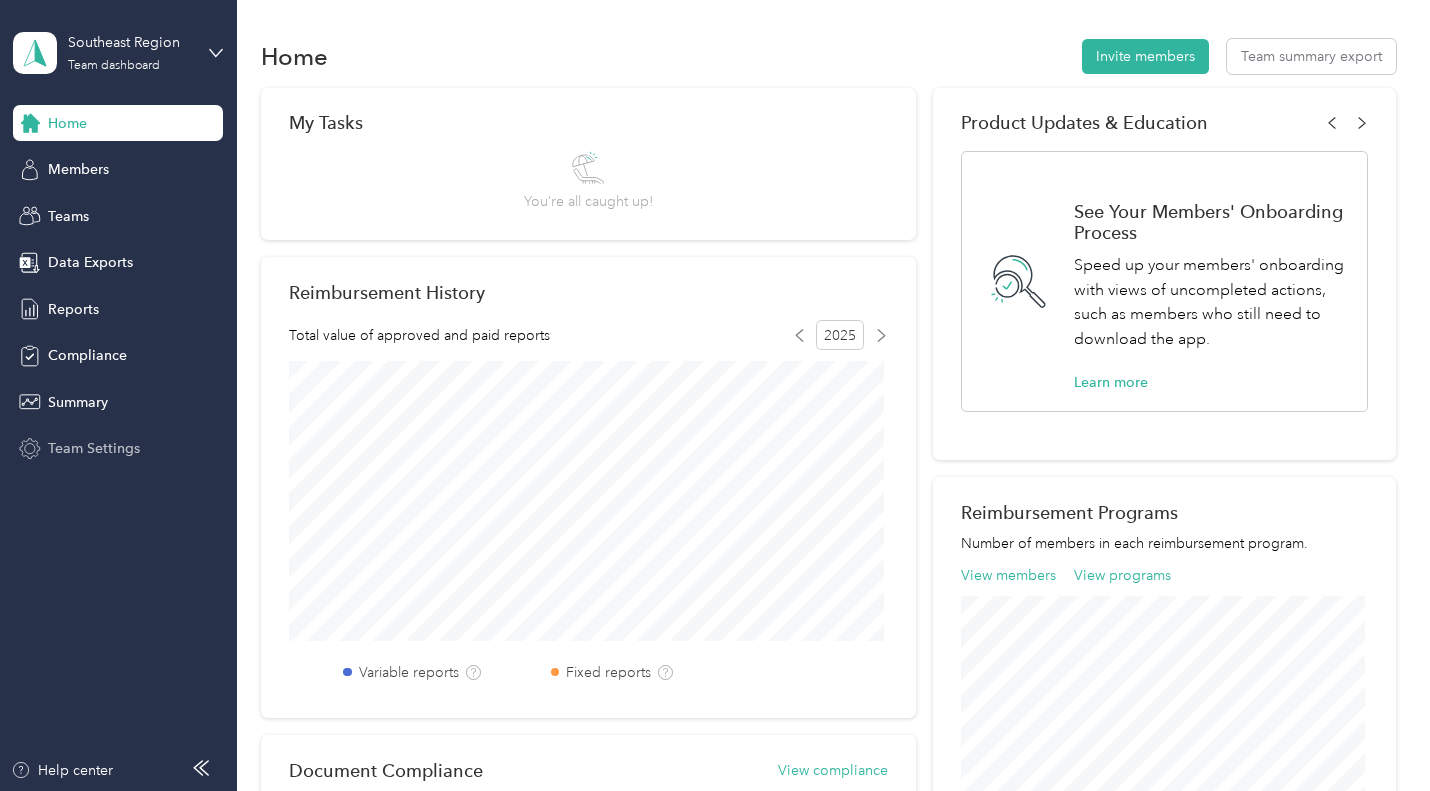 click on "Team Settings" at bounding box center (94, 448) 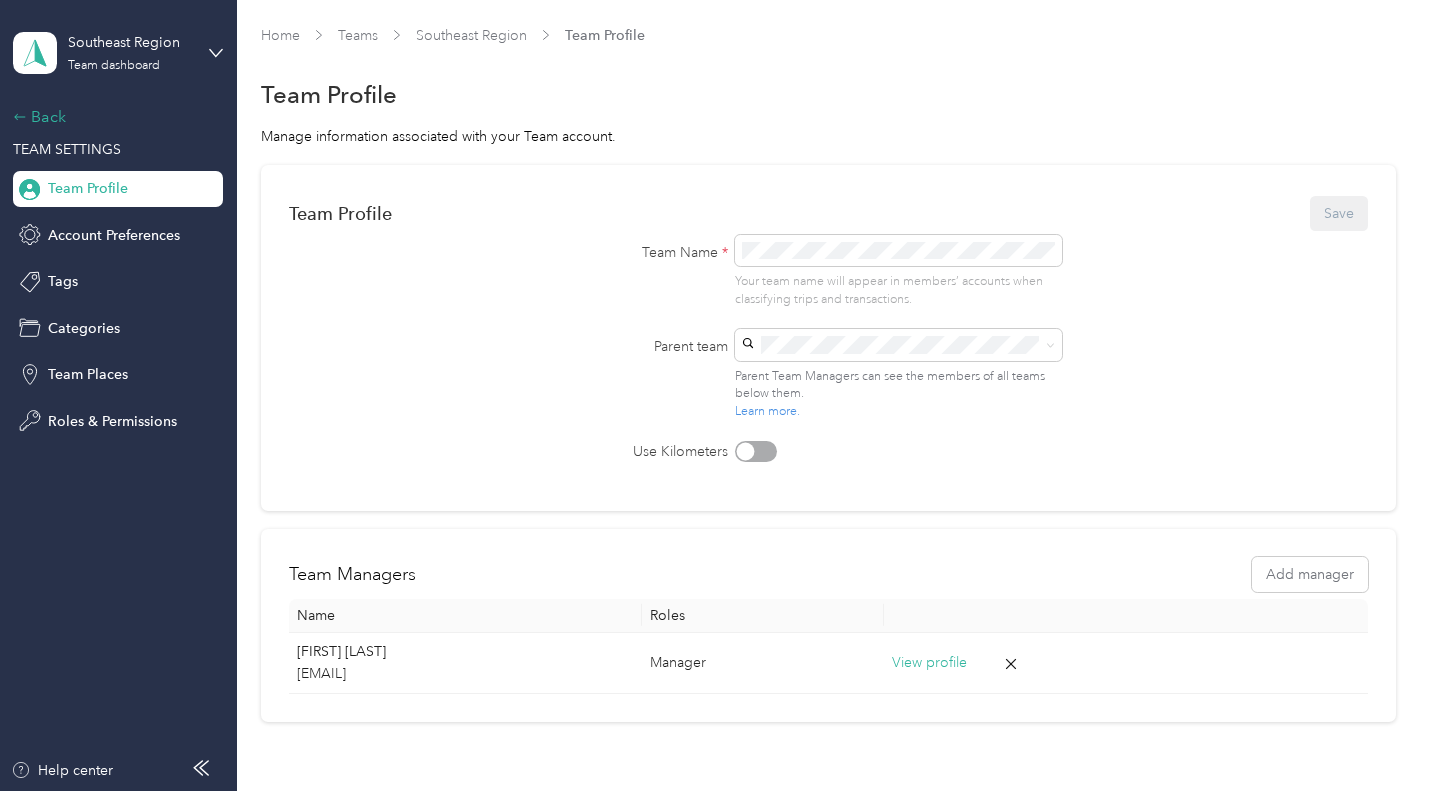 click on "Back" at bounding box center (113, 117) 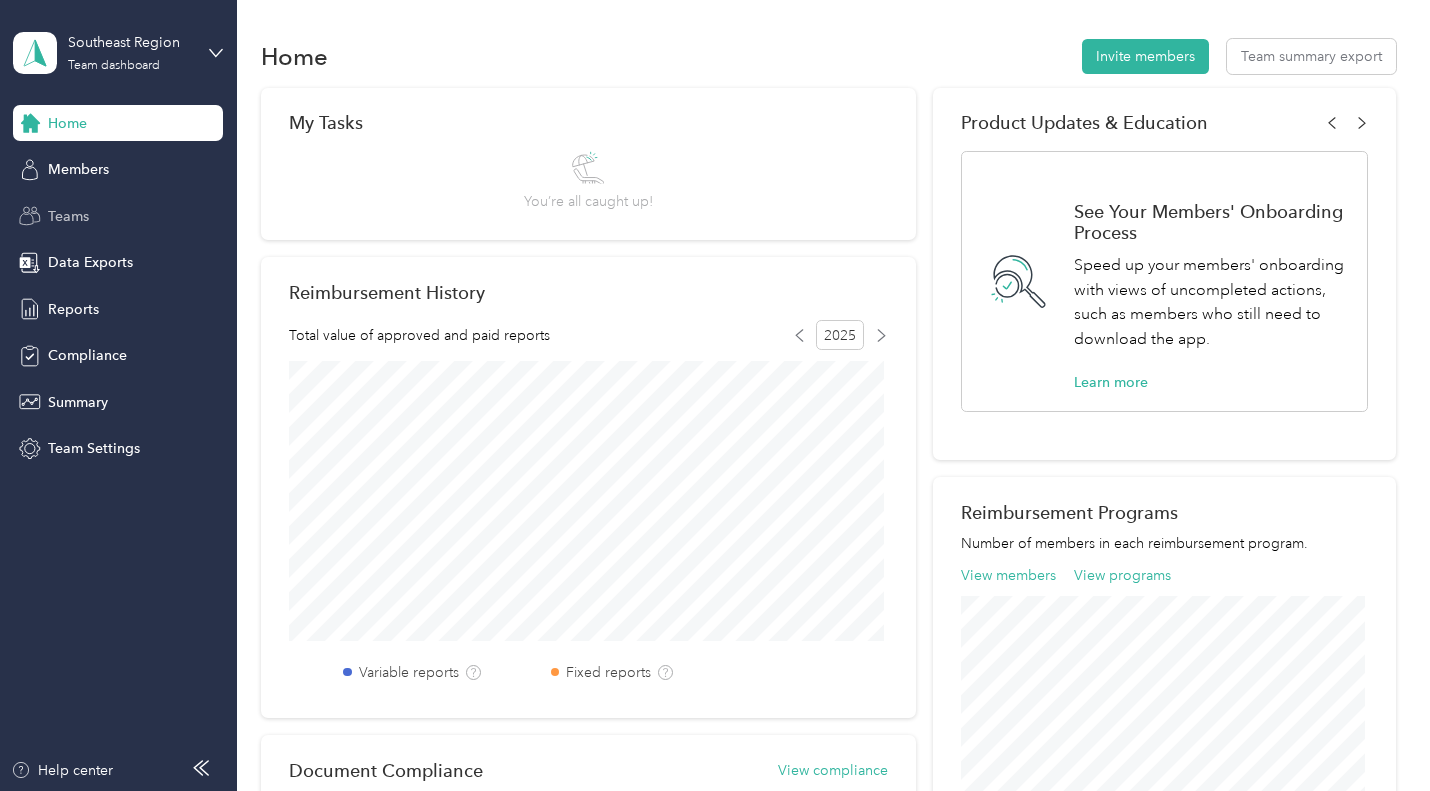 click on "Teams" at bounding box center (68, 216) 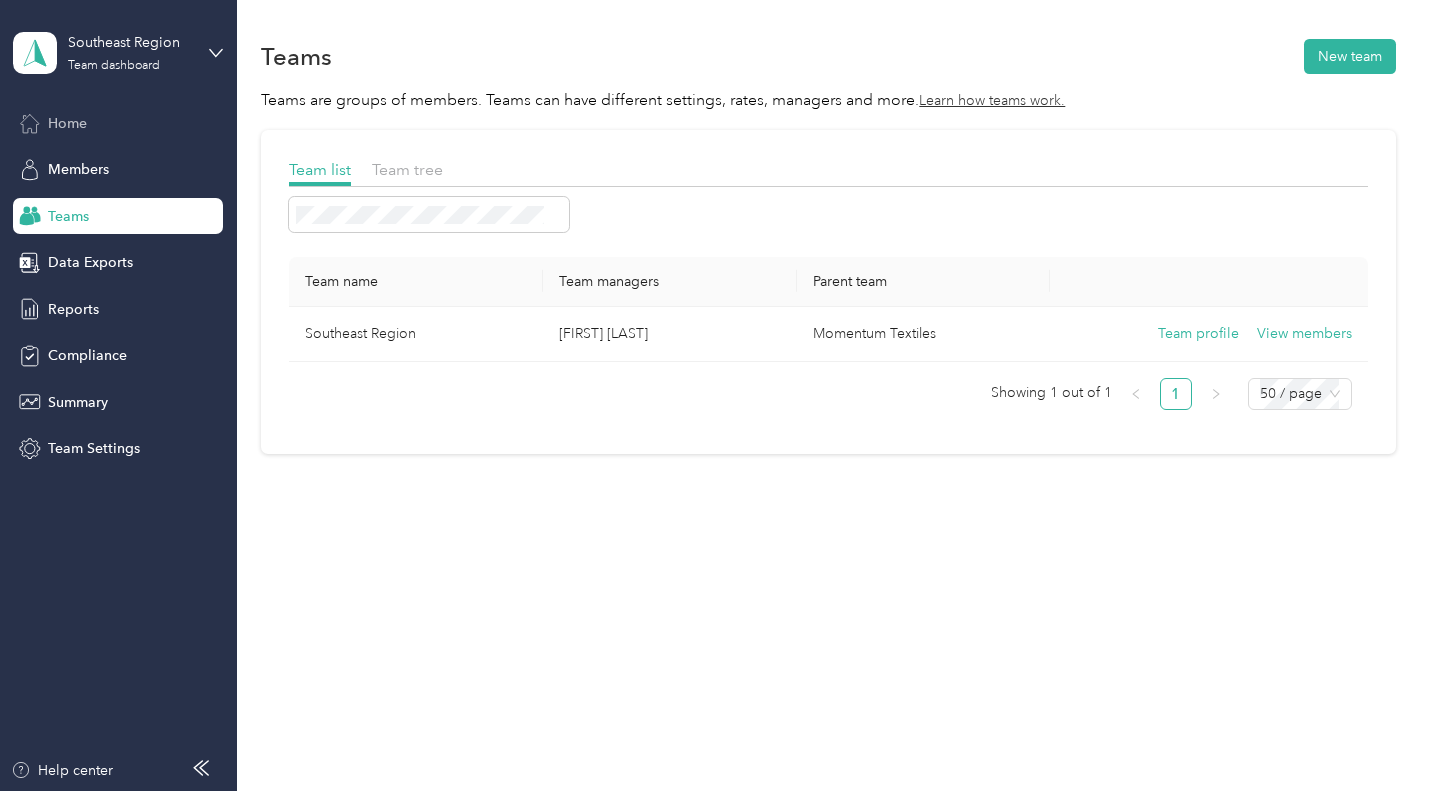 click on "Home" at bounding box center (67, 123) 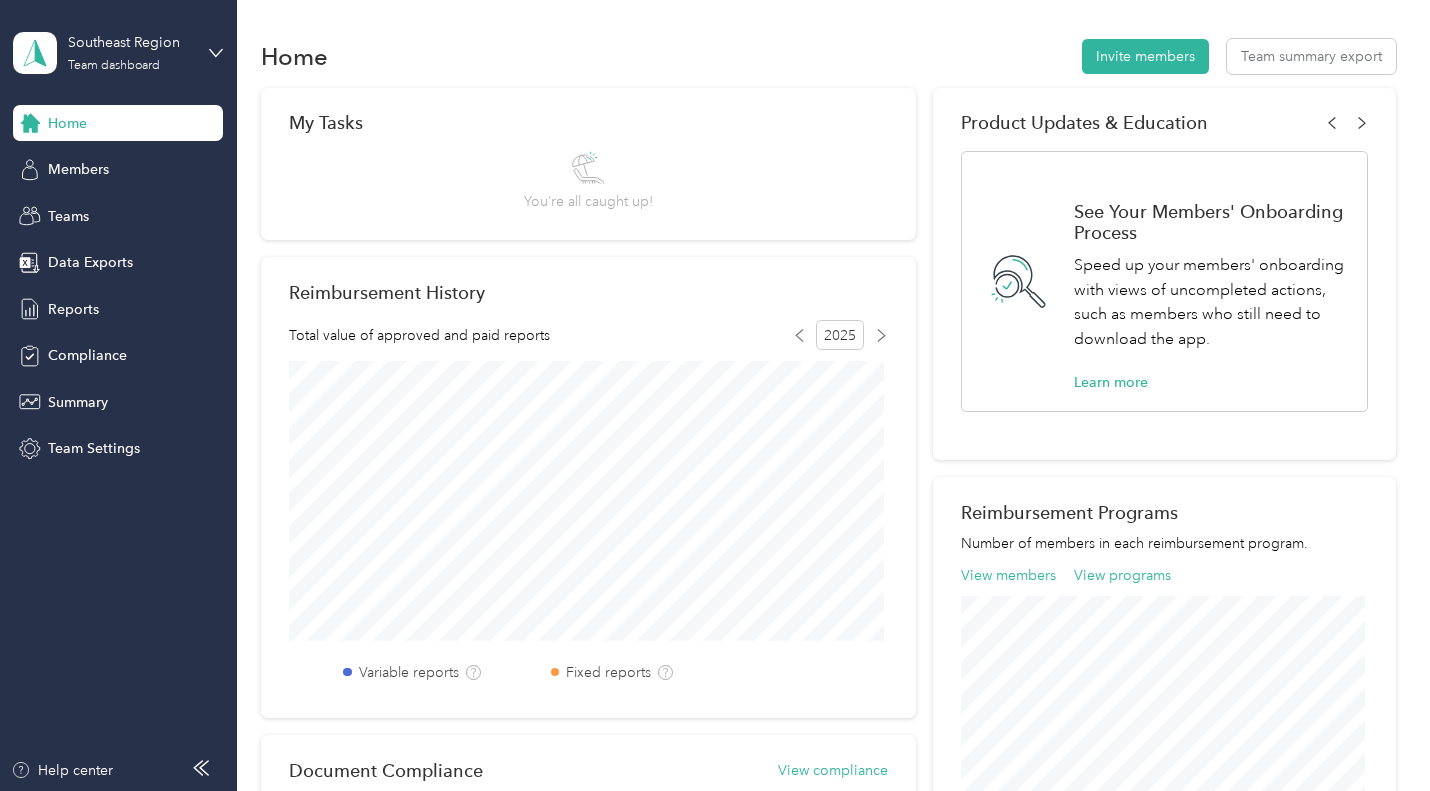 click on "Home" at bounding box center (67, 123) 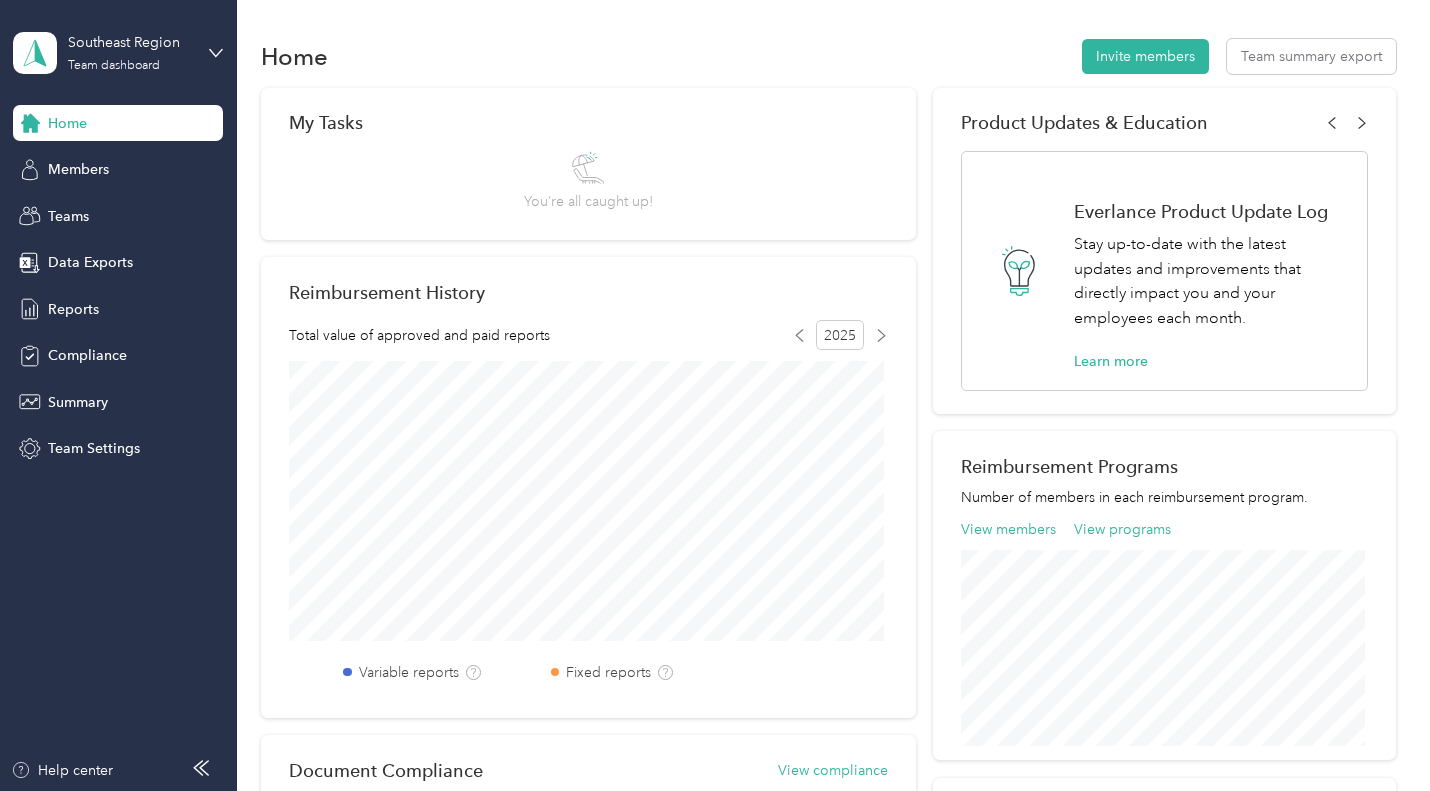 scroll, scrollTop: 0, scrollLeft: 0, axis: both 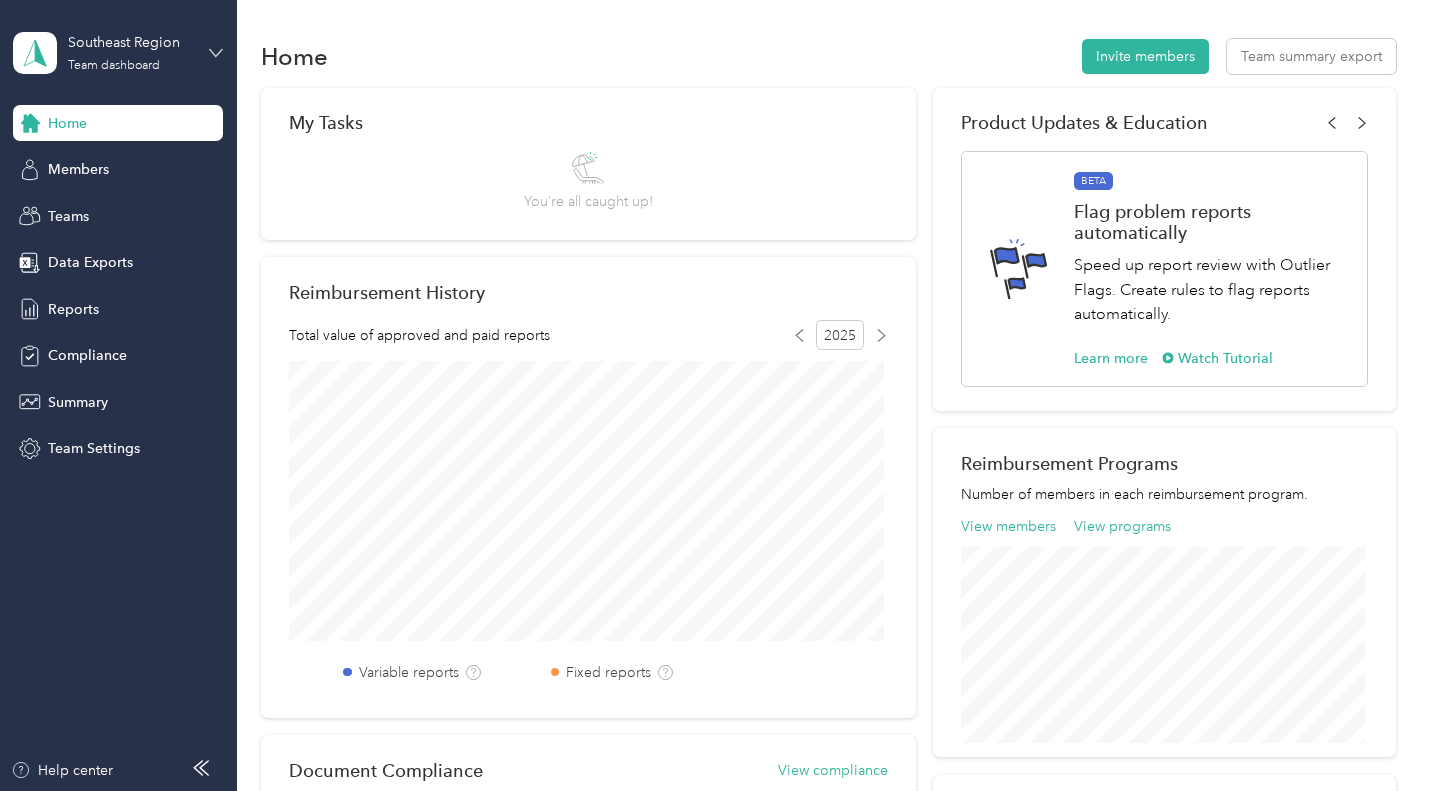 click 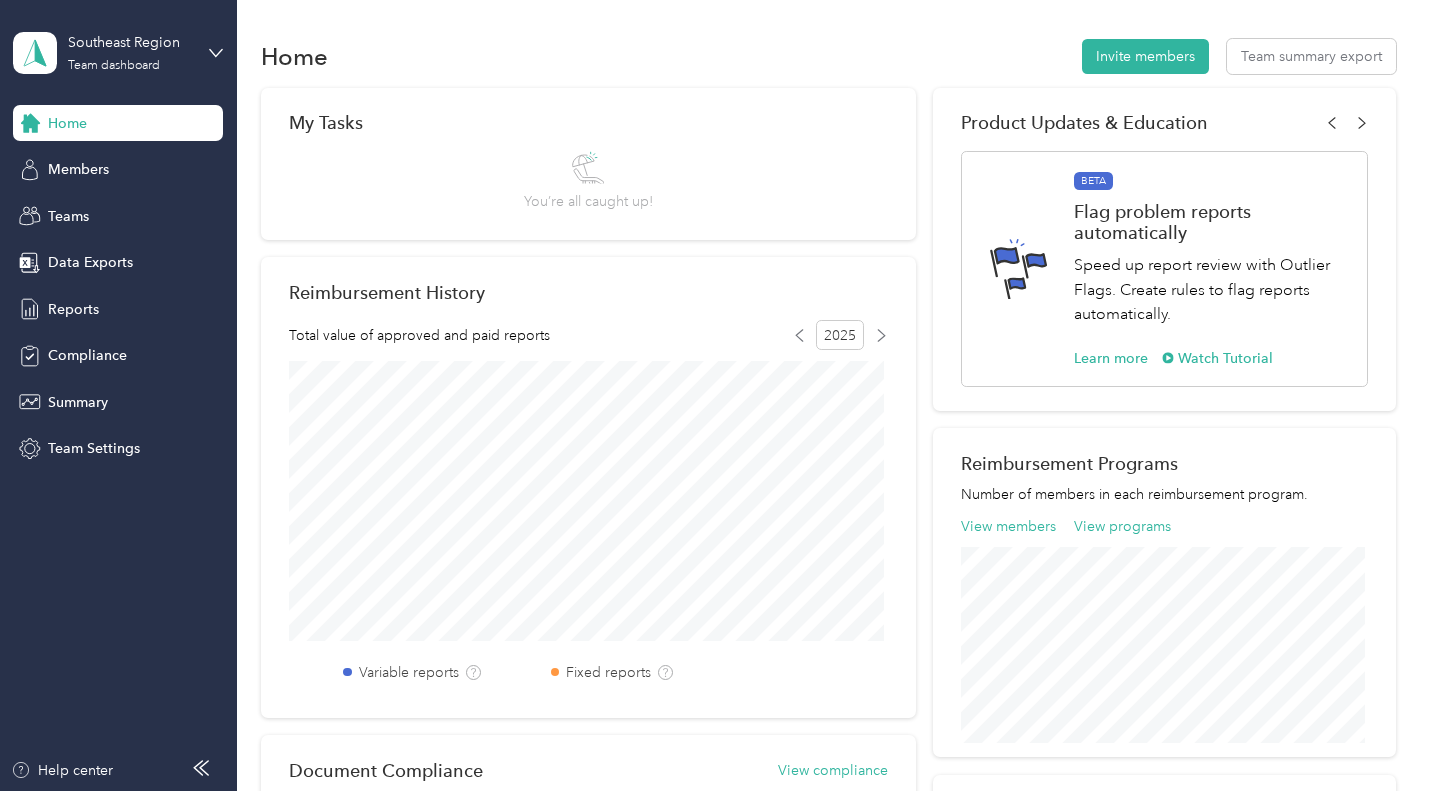 click on "Log out" at bounding box center [69, 251] 